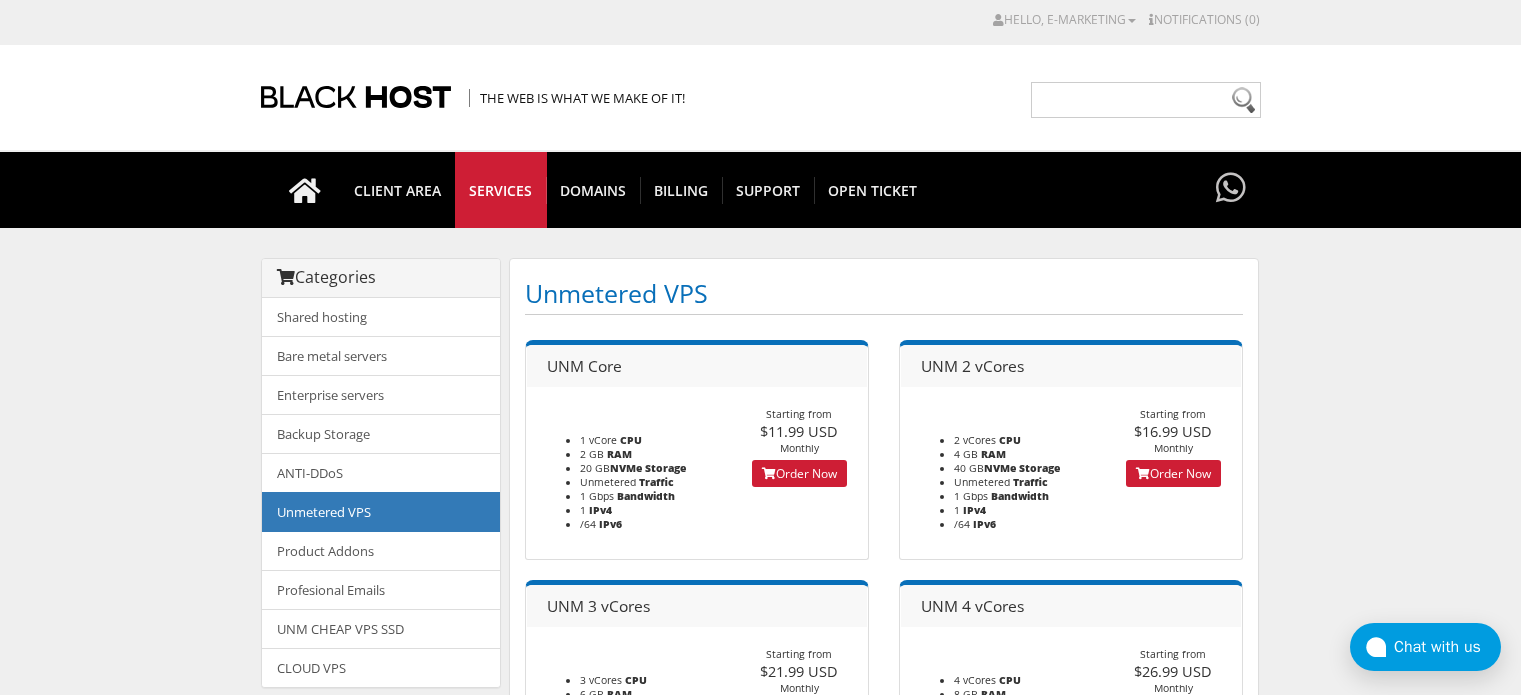 scroll, scrollTop: 0, scrollLeft: 0, axis: both 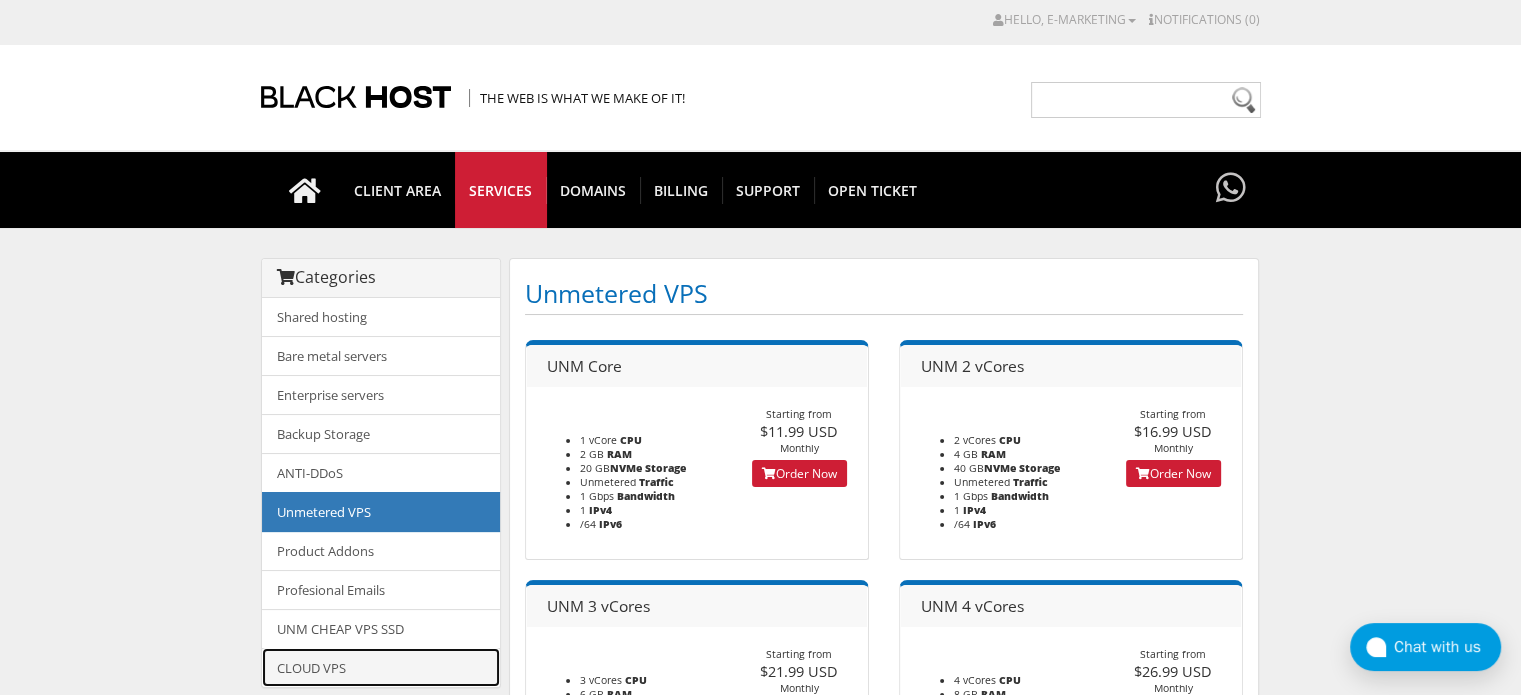 click on "CLOUD VPS" at bounding box center (381, 667) 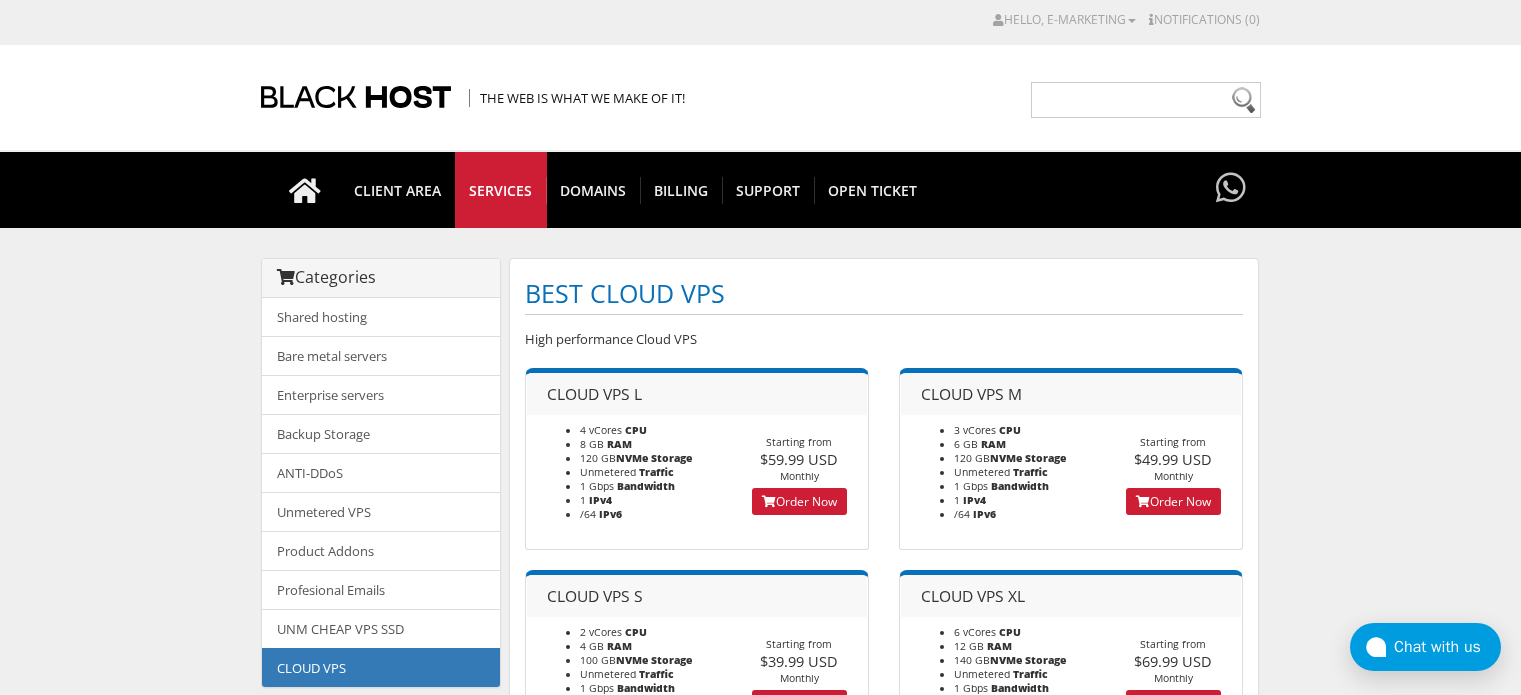 scroll, scrollTop: 0, scrollLeft: 0, axis: both 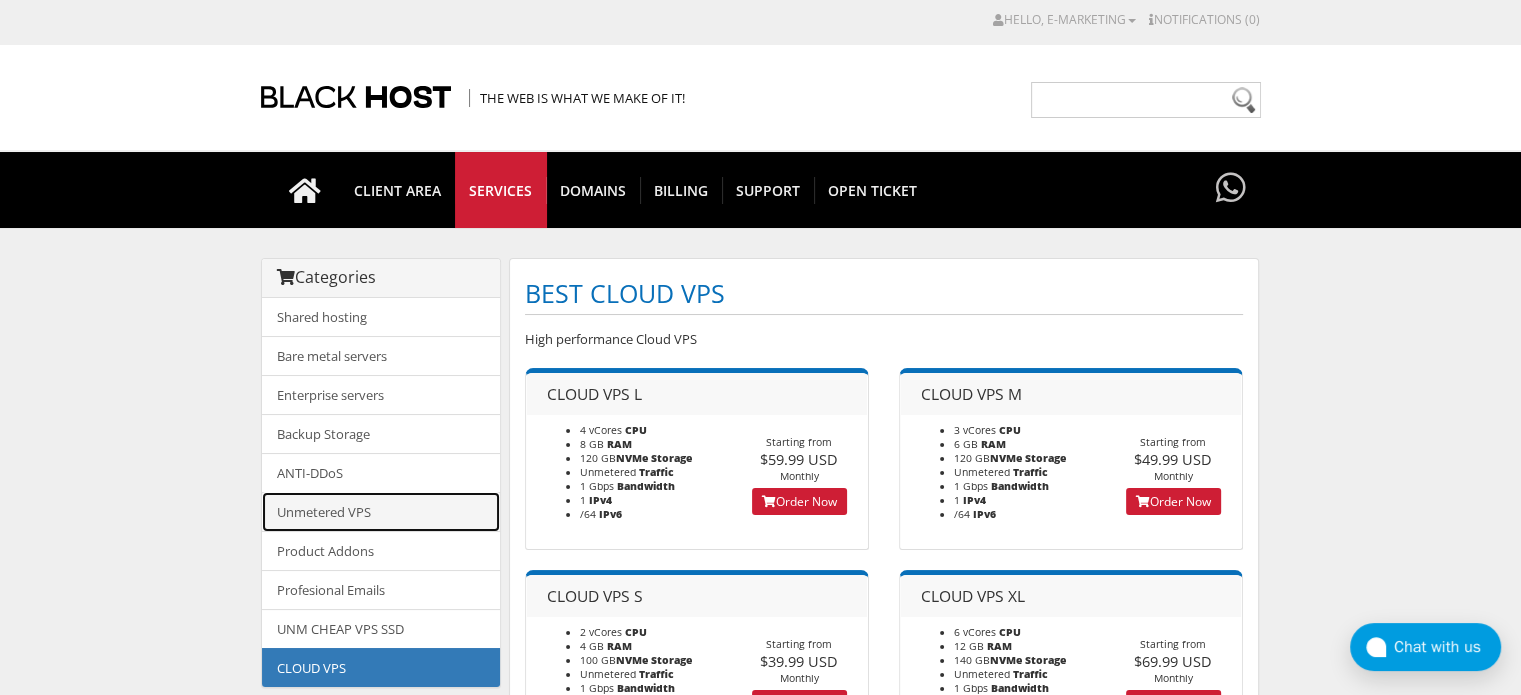 click on "Unmetered VPS" at bounding box center [381, 512] 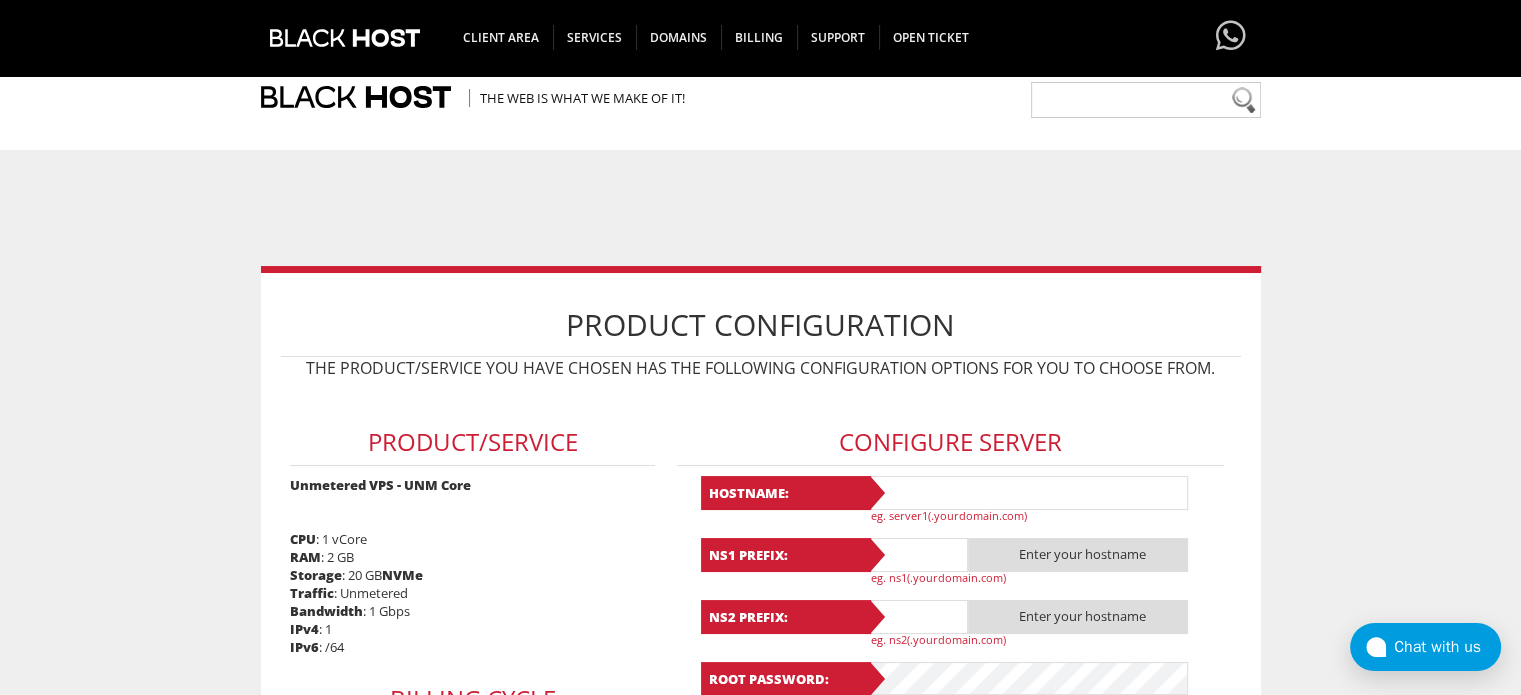 scroll, scrollTop: 300, scrollLeft: 0, axis: vertical 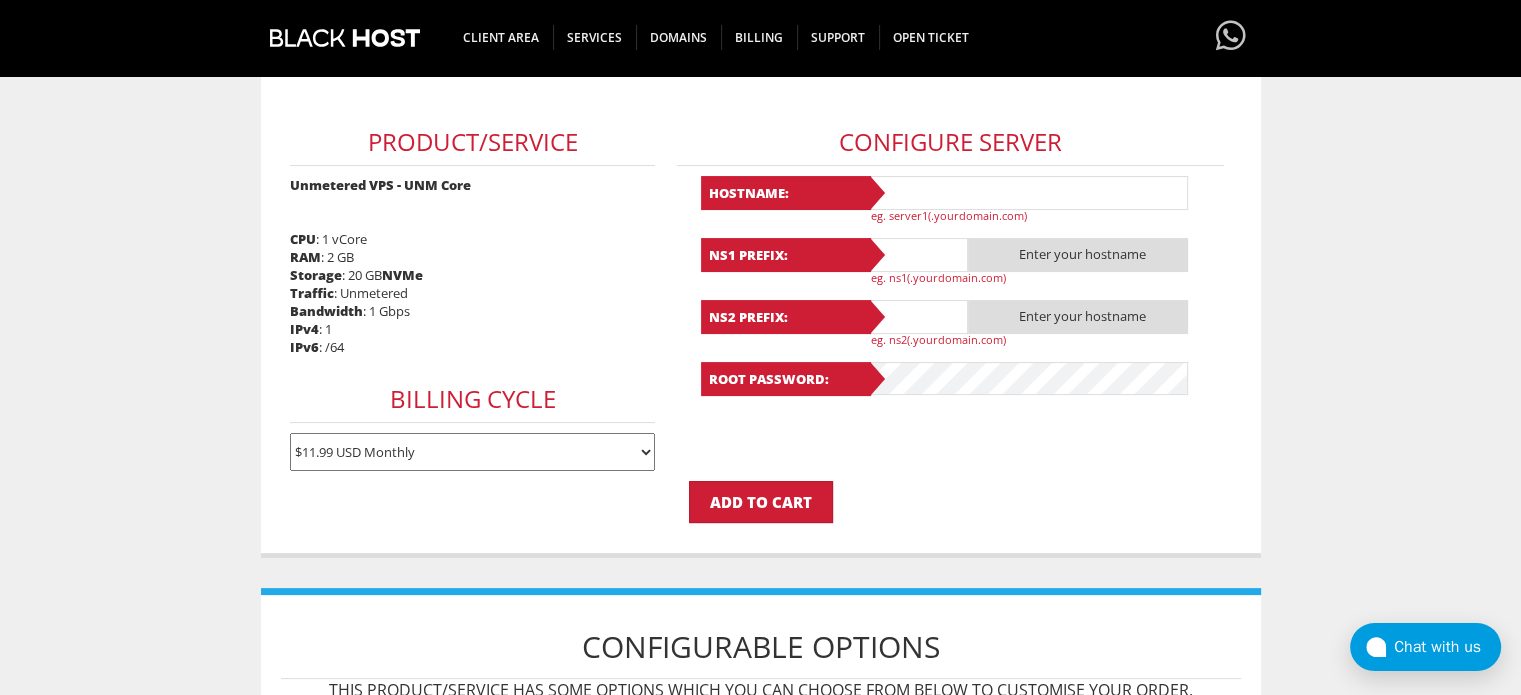 type on "manageremarketingmedia@gmail.com" 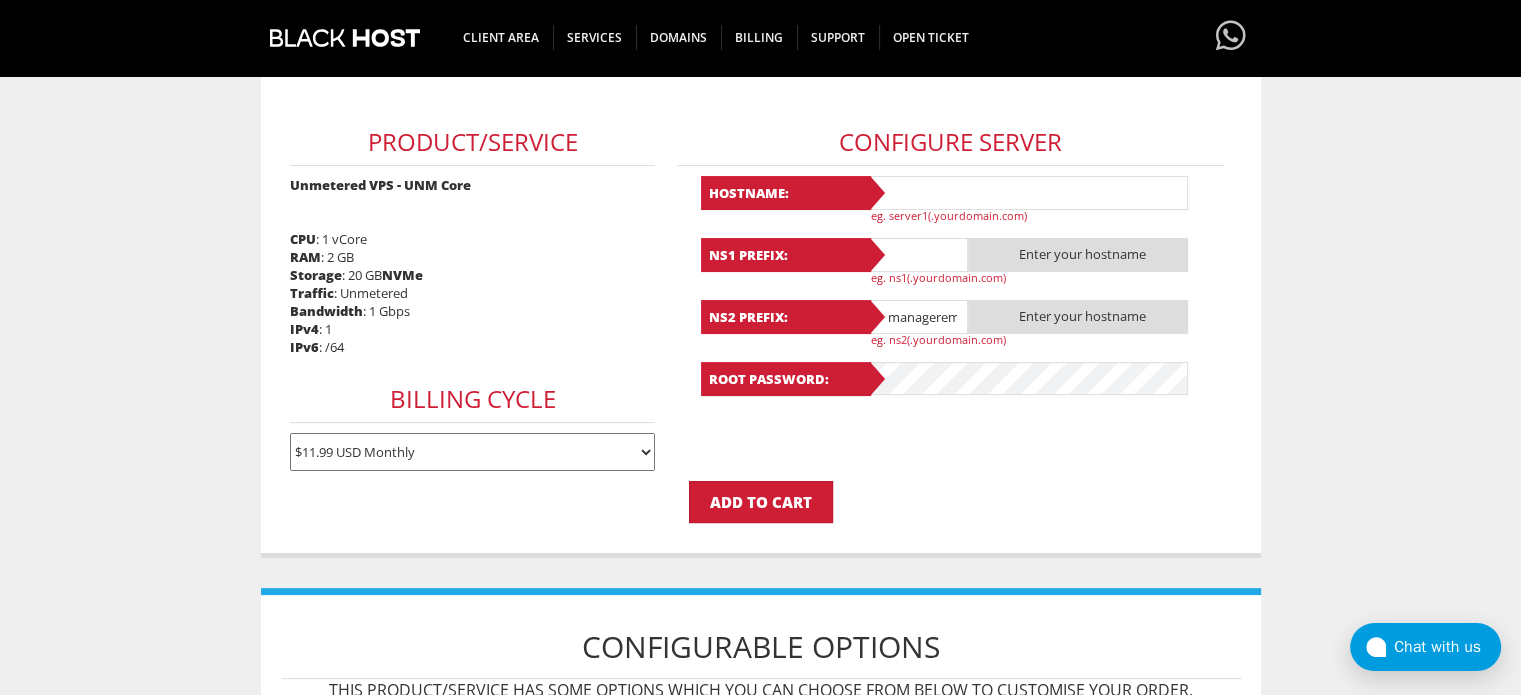 click at bounding box center (1028, 193) 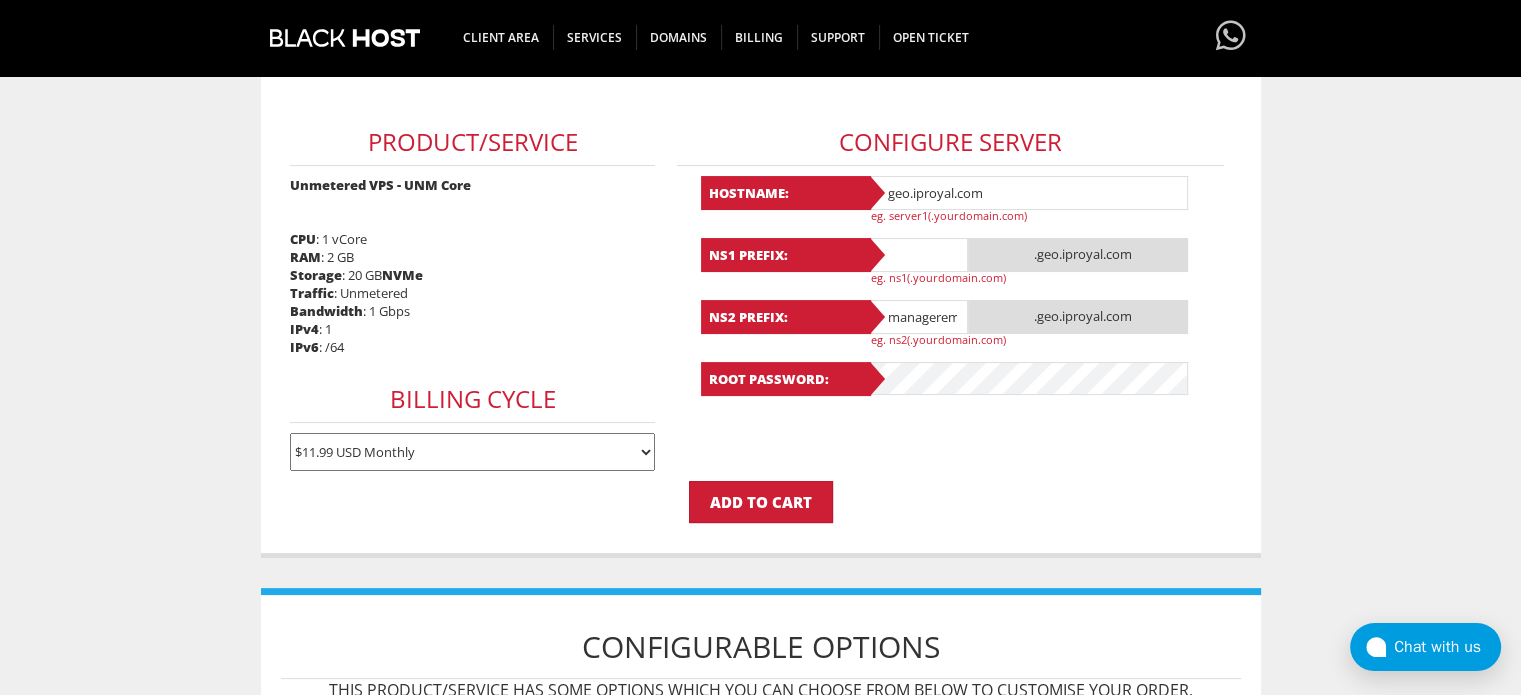 click at bounding box center (918, 255) 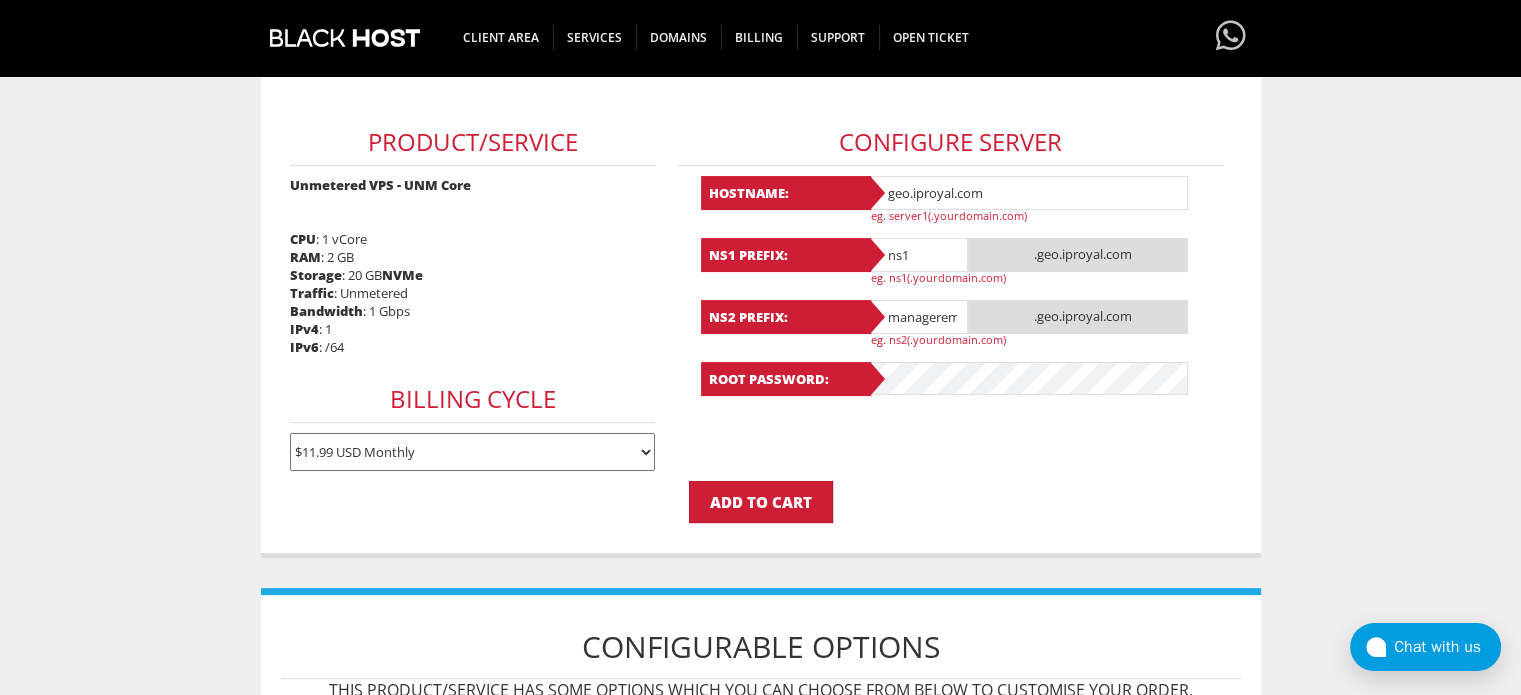 click on "manageremarketingmedia@gmail.com" at bounding box center [918, 317] 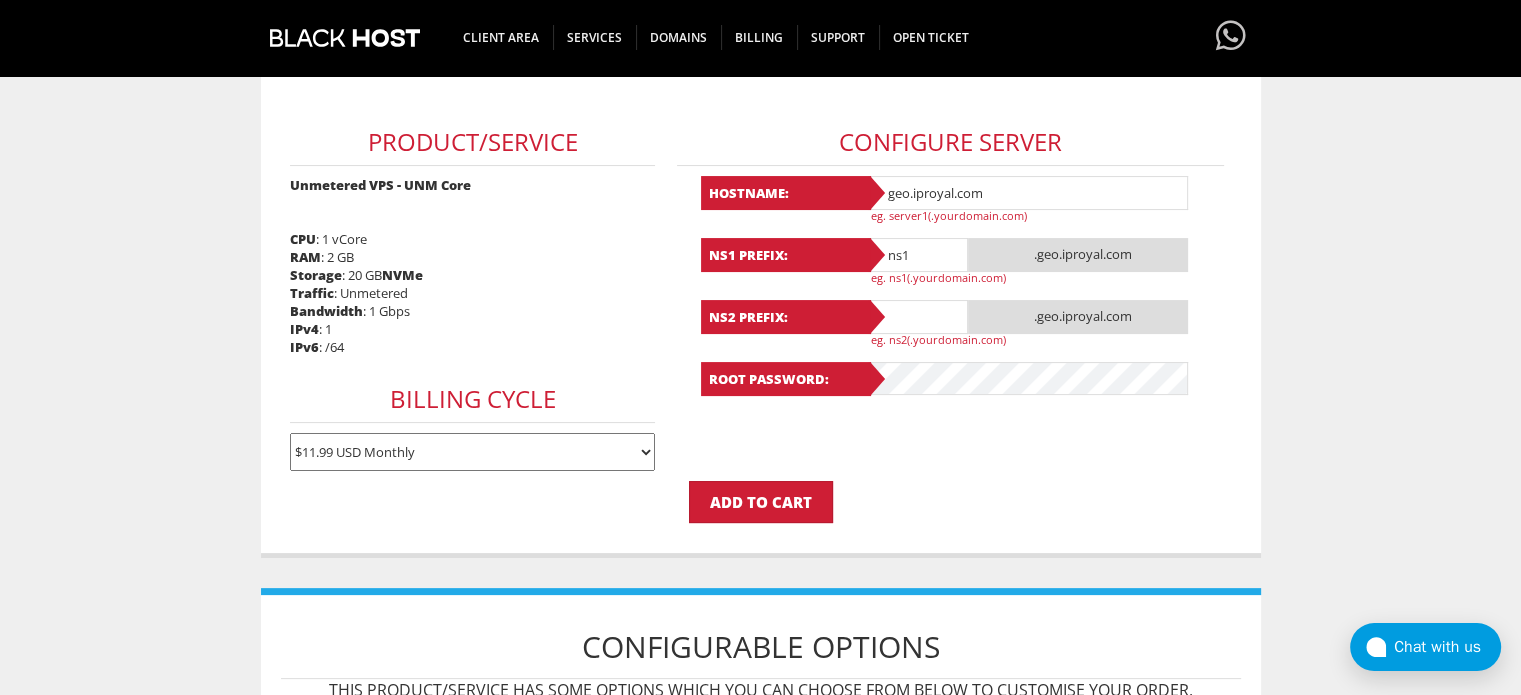 click at bounding box center (918, 317) 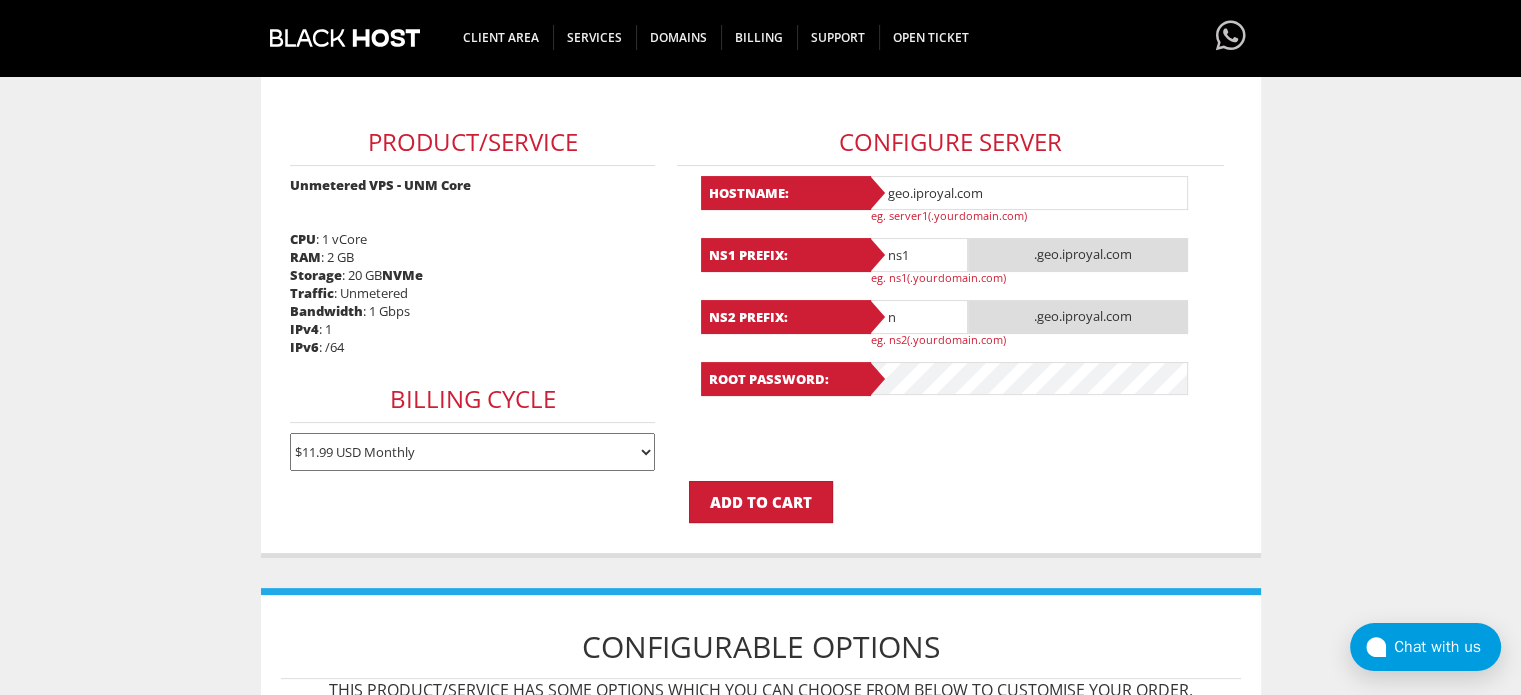 type on "ns2" 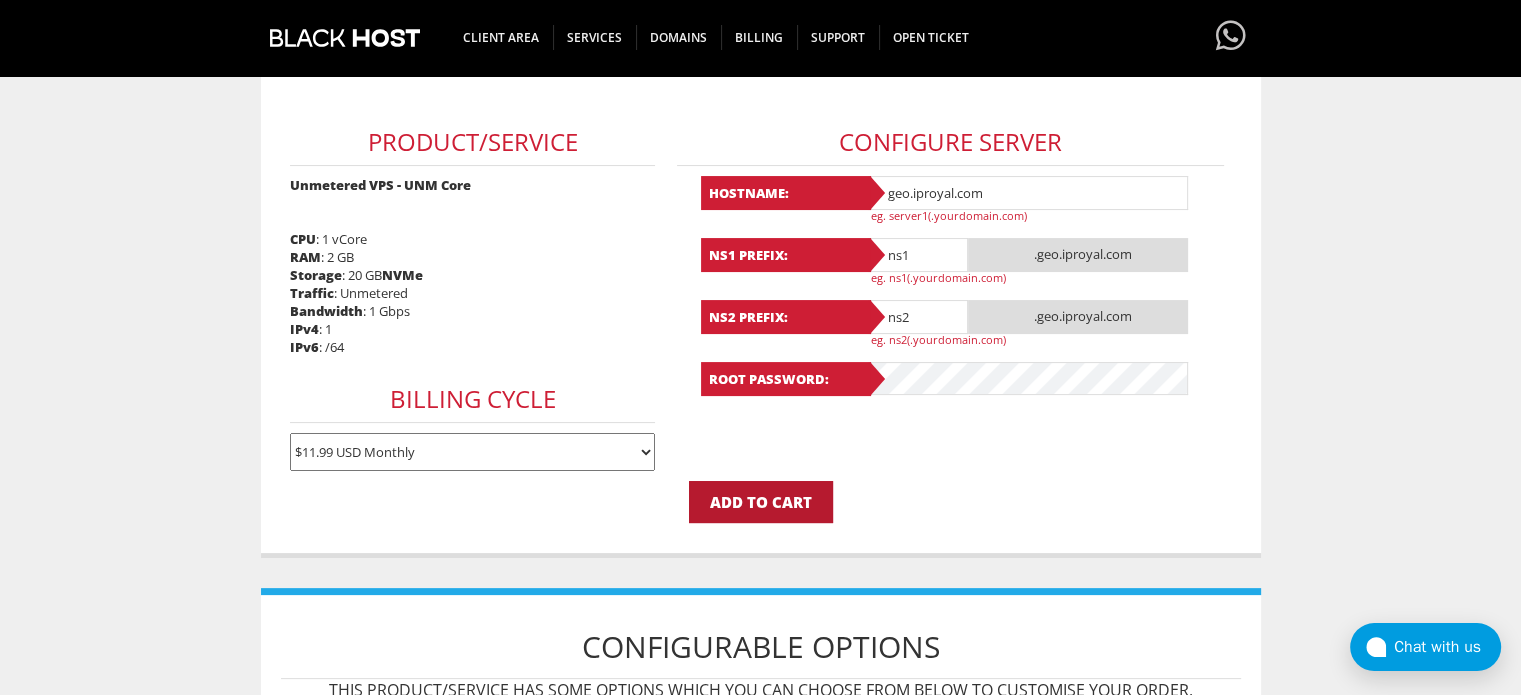 click on "Add to Cart" at bounding box center [761, 502] 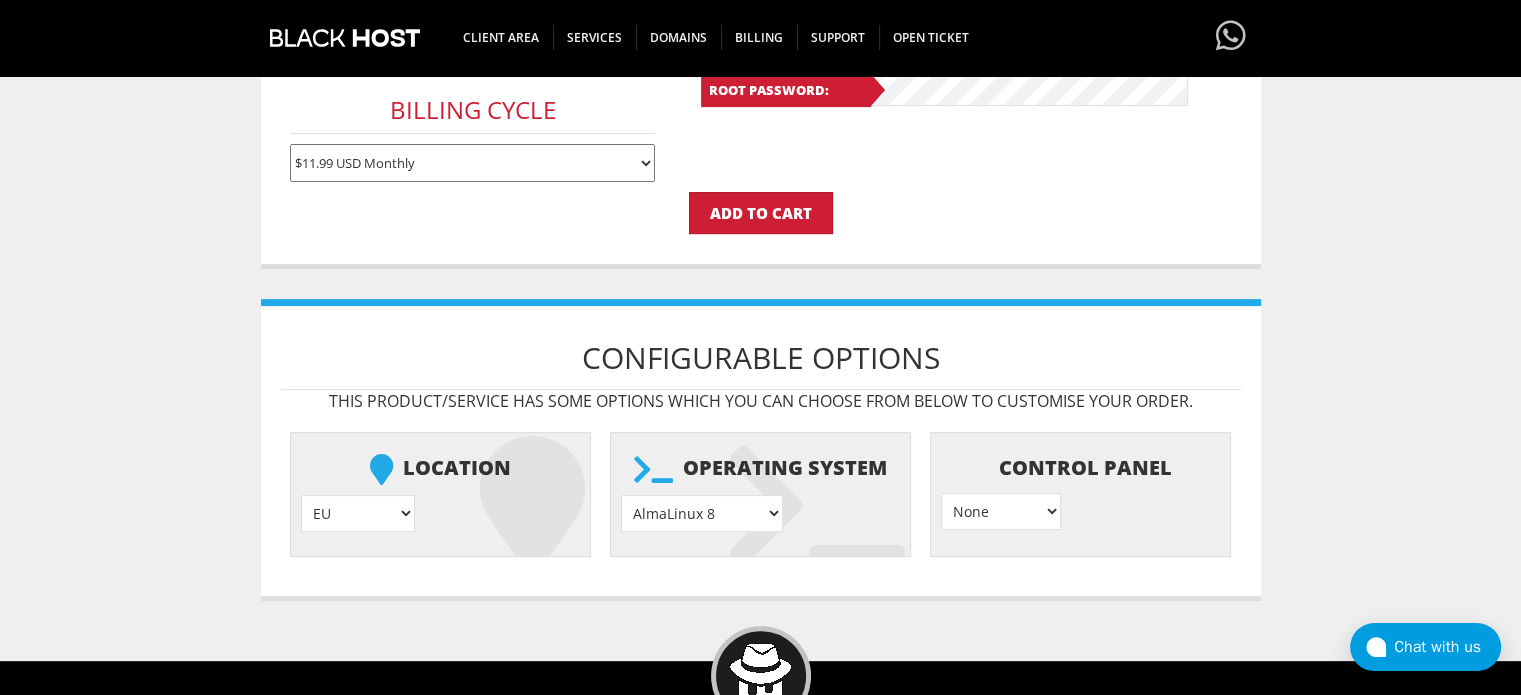scroll, scrollTop: 600, scrollLeft: 0, axis: vertical 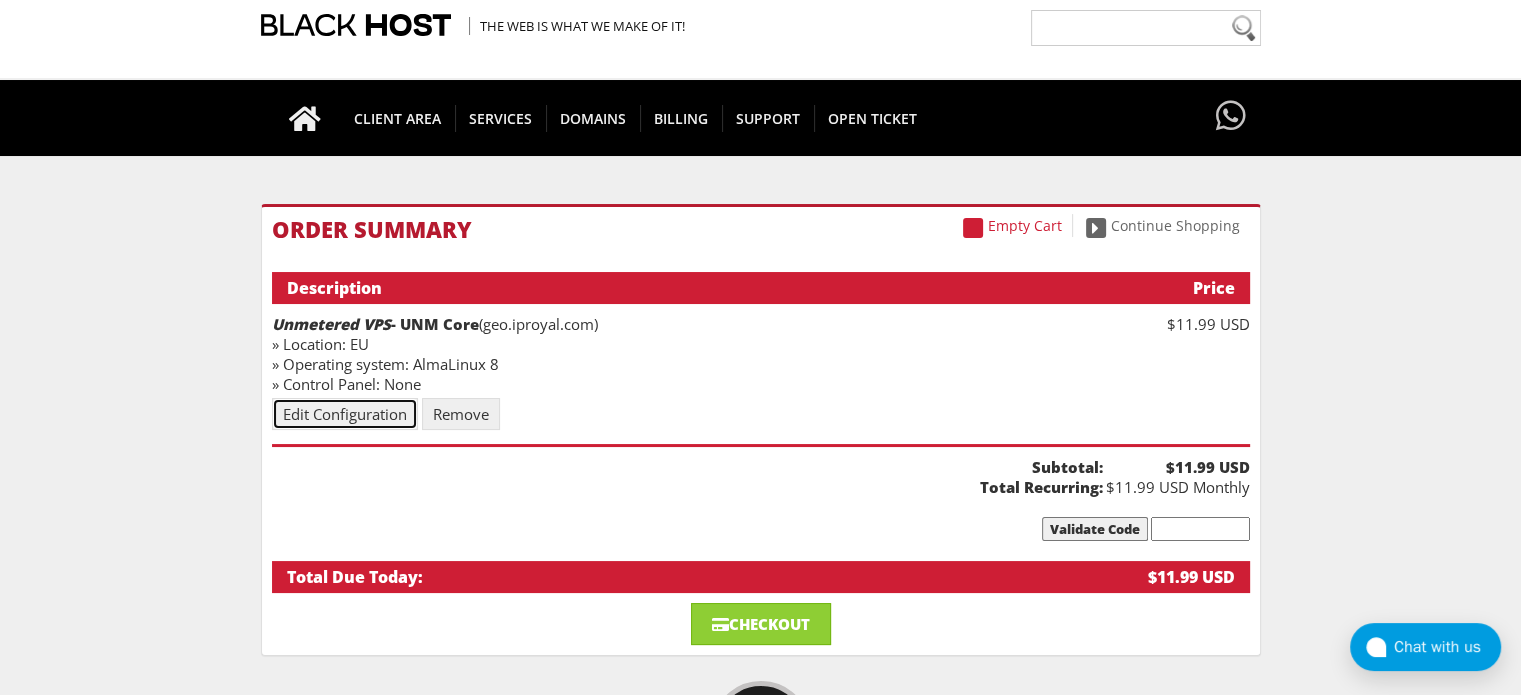 click on "Edit Configuration" at bounding box center (345, 414) 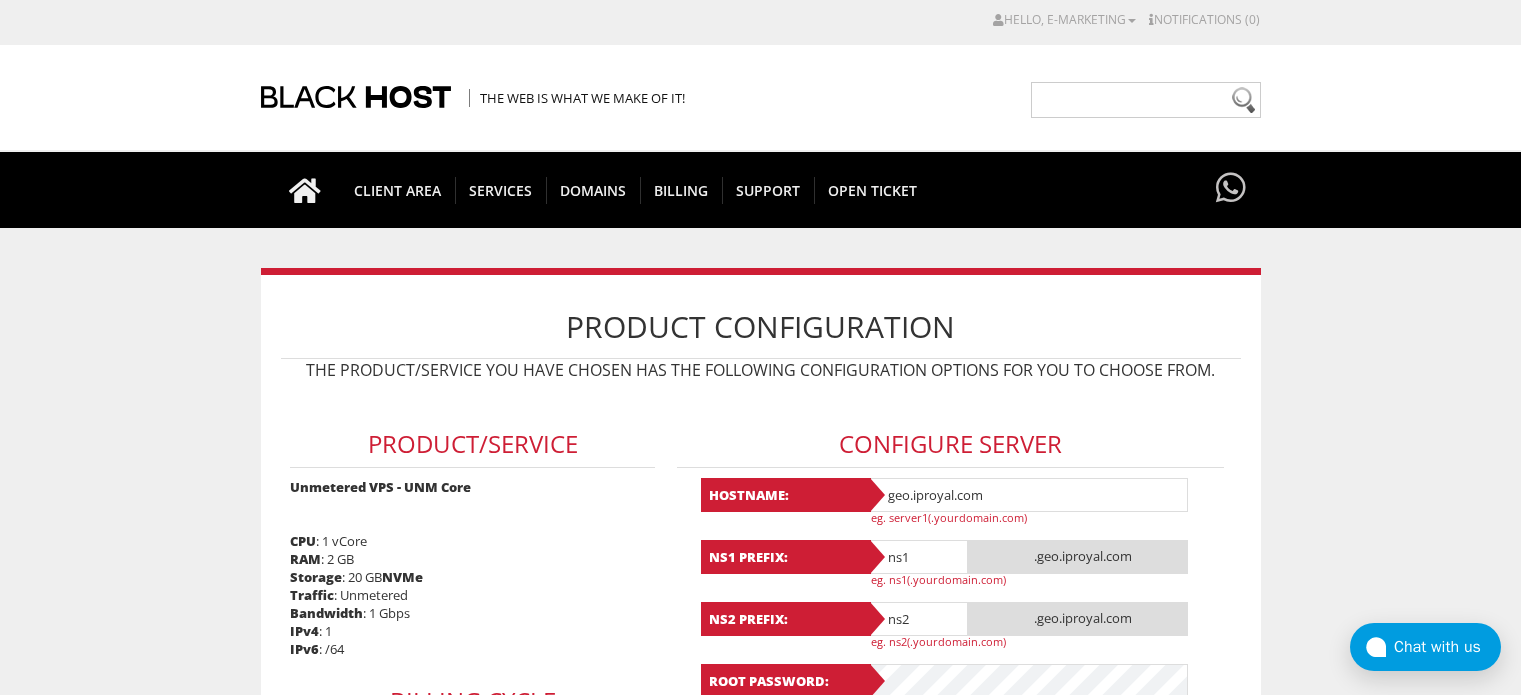 scroll, scrollTop: 300, scrollLeft: 0, axis: vertical 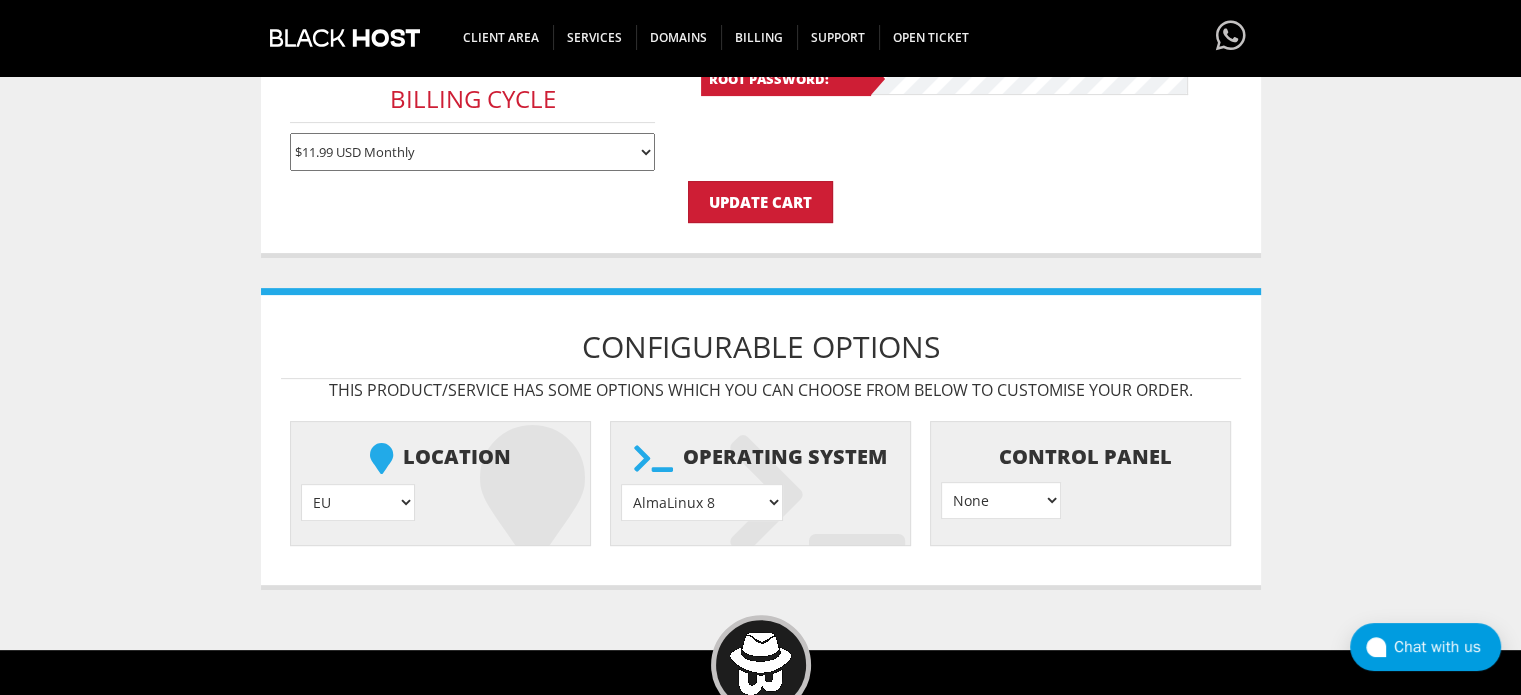 click on "EU
}
USA
}
London
}
Amsterdam
}
Vienna
}
Chicago
}" at bounding box center (358, 502) 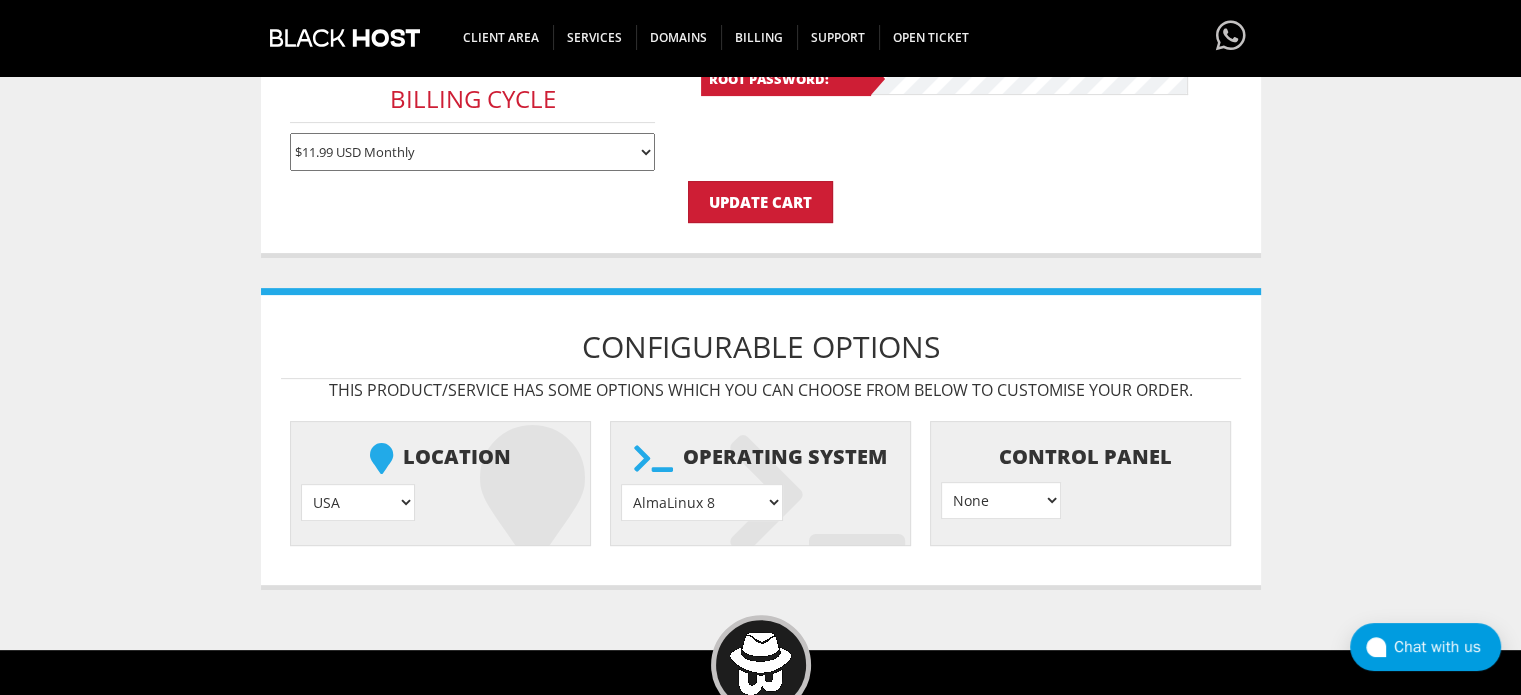 click on "EU
}
USA
}
London
}
Amsterdam
}
Vienna
}
Chicago
}" at bounding box center (358, 502) 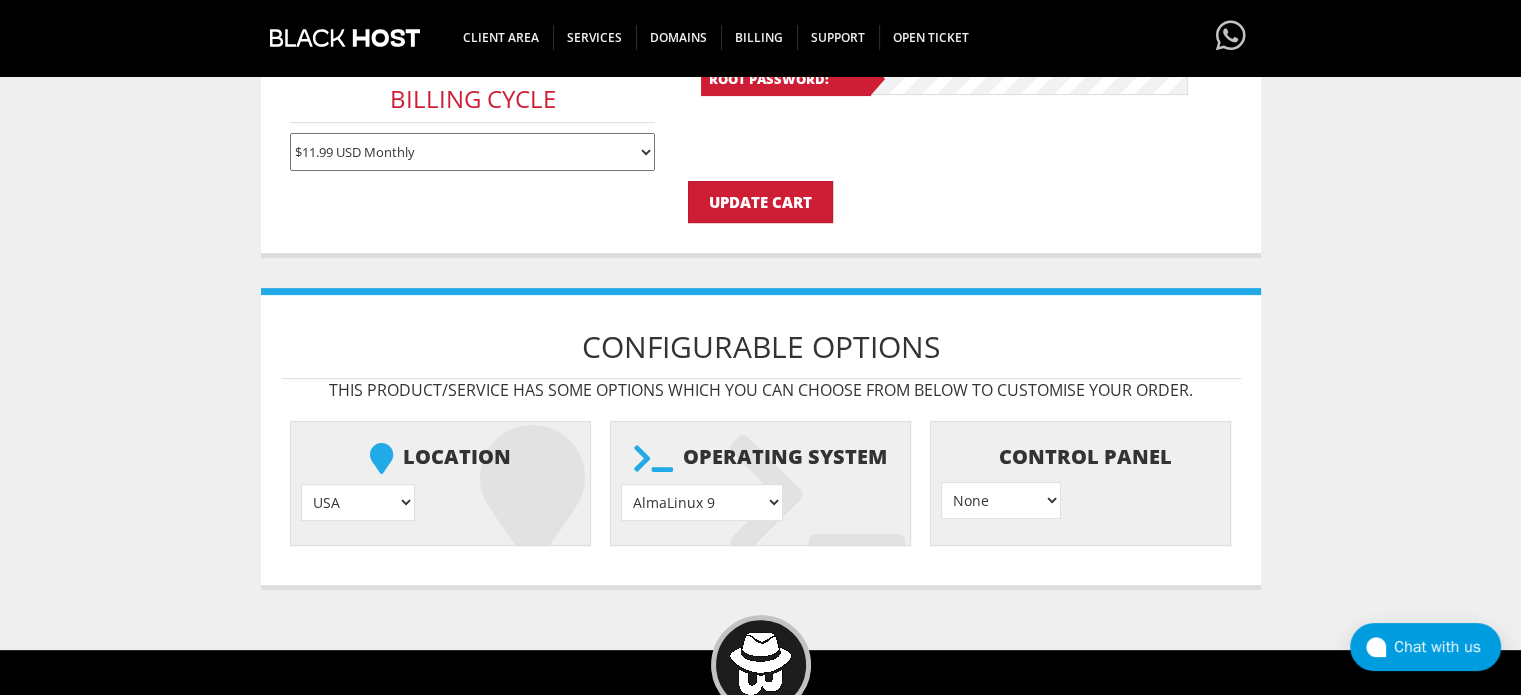 click on "AlmaLinux 8
}
AlmaLinux 9
}
AlmaLinux 10
}
Rocky Linux 8
}
Rocky Linux 9
}
CentOS 7
}
CentOS 8 Stream
}
CentOS 9 Stream
}
CentOS 10 Stream
}
Fedora 40 (Server)
}
Debian 10
}
Debian 11
}
Debian 12
}
Ubuntu 20.04
}
Ubuntu 22.04
}
Ubuntu 24.04
}
Alpine Linux 3.13.x
}" at bounding box center (702, 502) 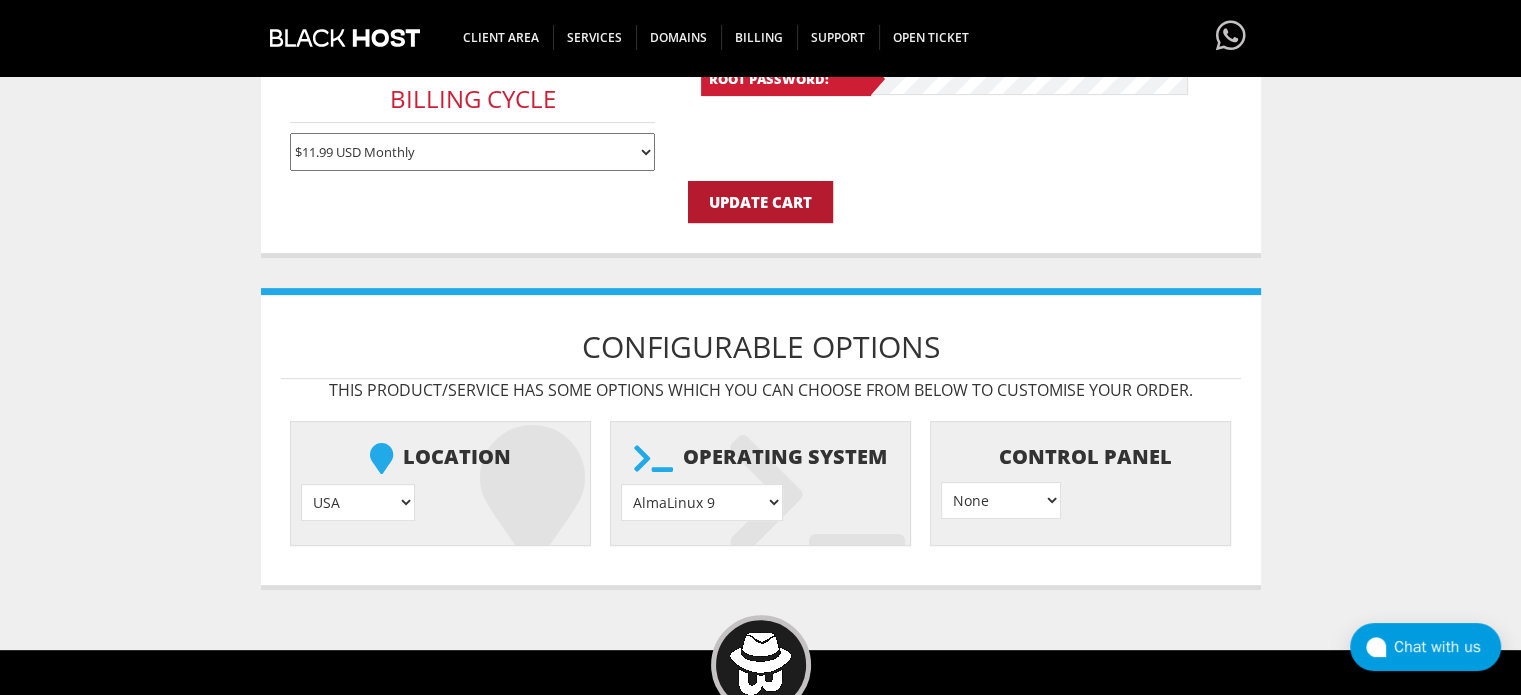 click on "Update Cart" at bounding box center [760, 202] 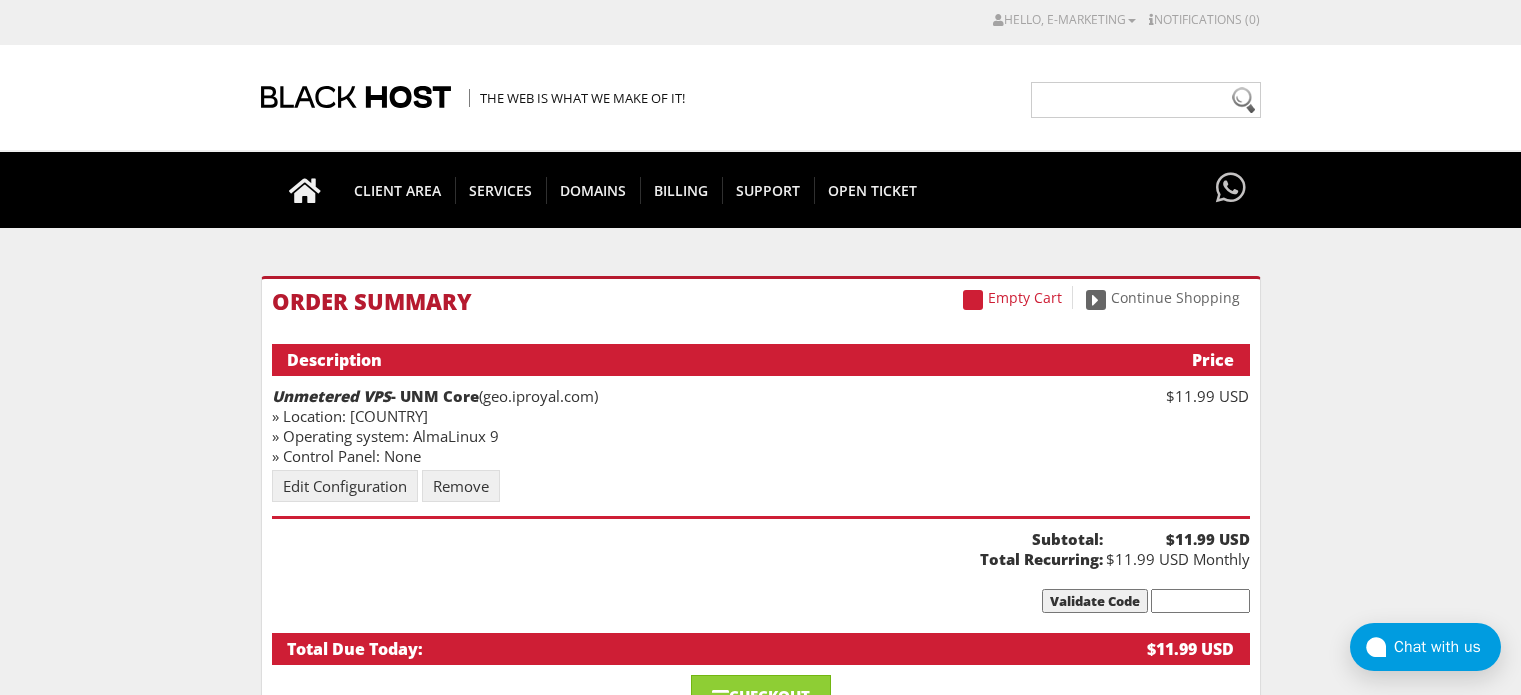 scroll, scrollTop: 0, scrollLeft: 0, axis: both 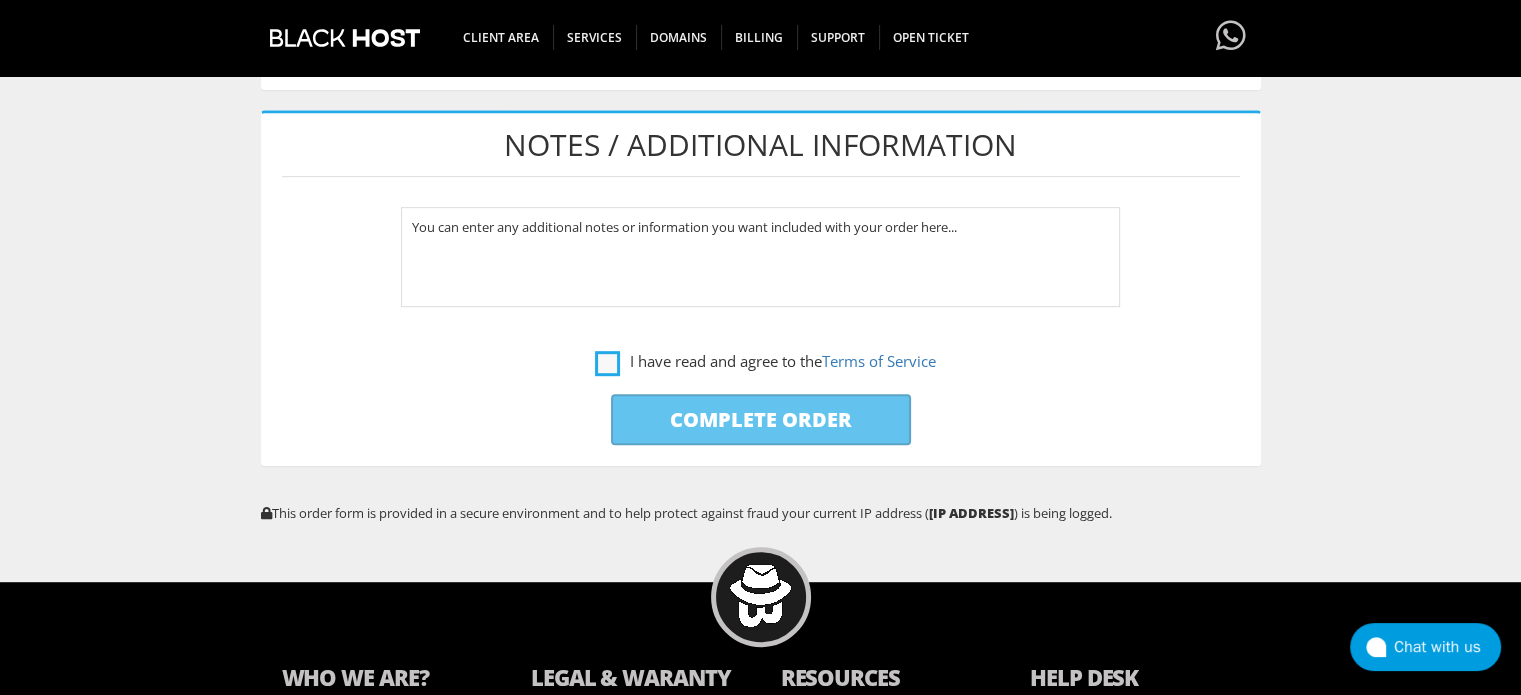 type on "manageremarketingmedia@[EMAIL]" 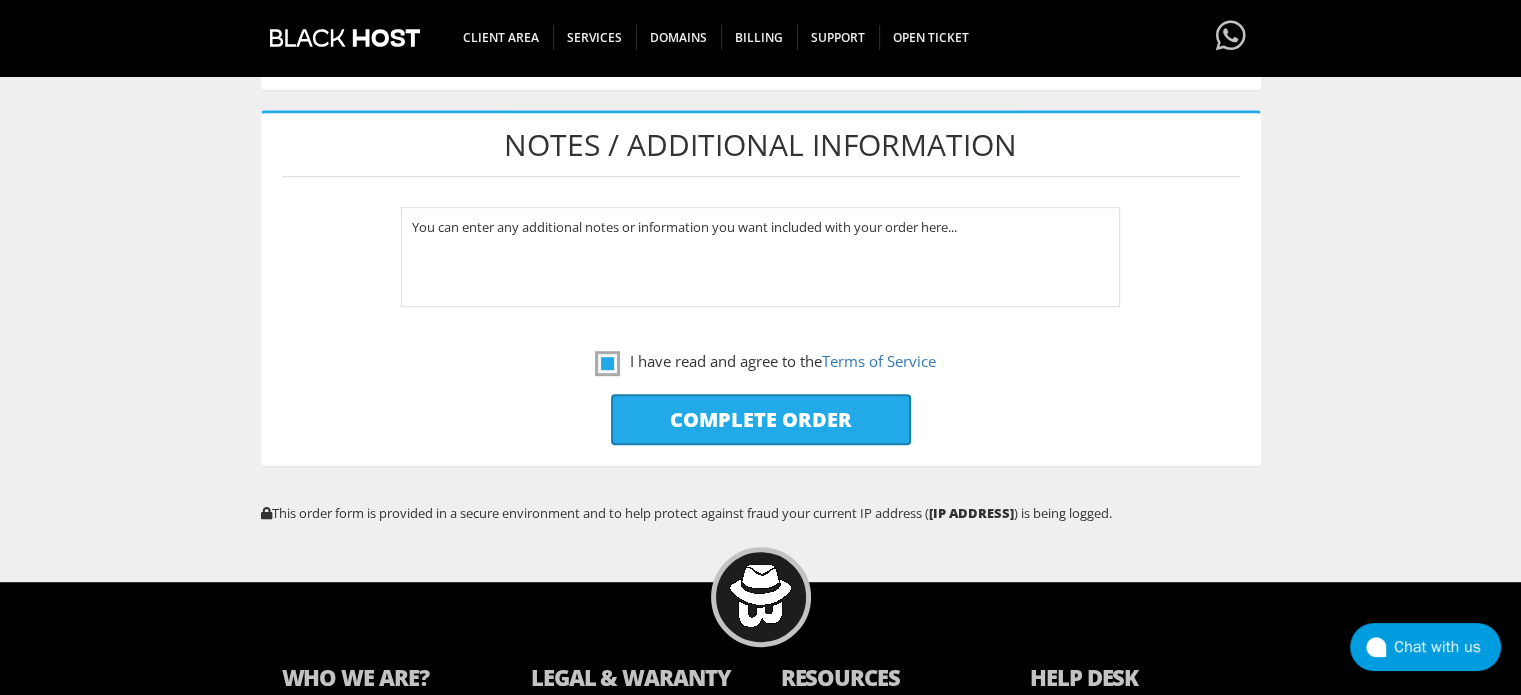 click on "Complete Order" at bounding box center [761, 419] 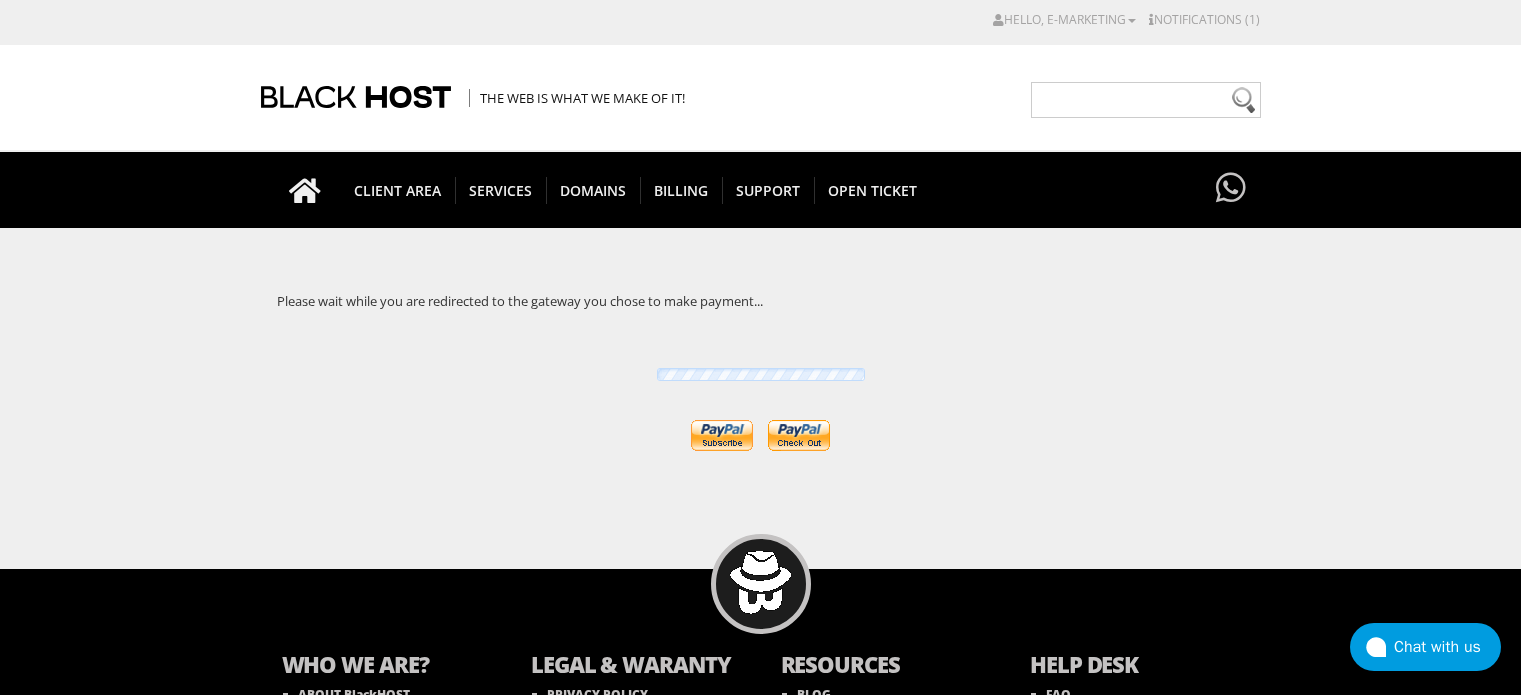 scroll, scrollTop: 0, scrollLeft: 0, axis: both 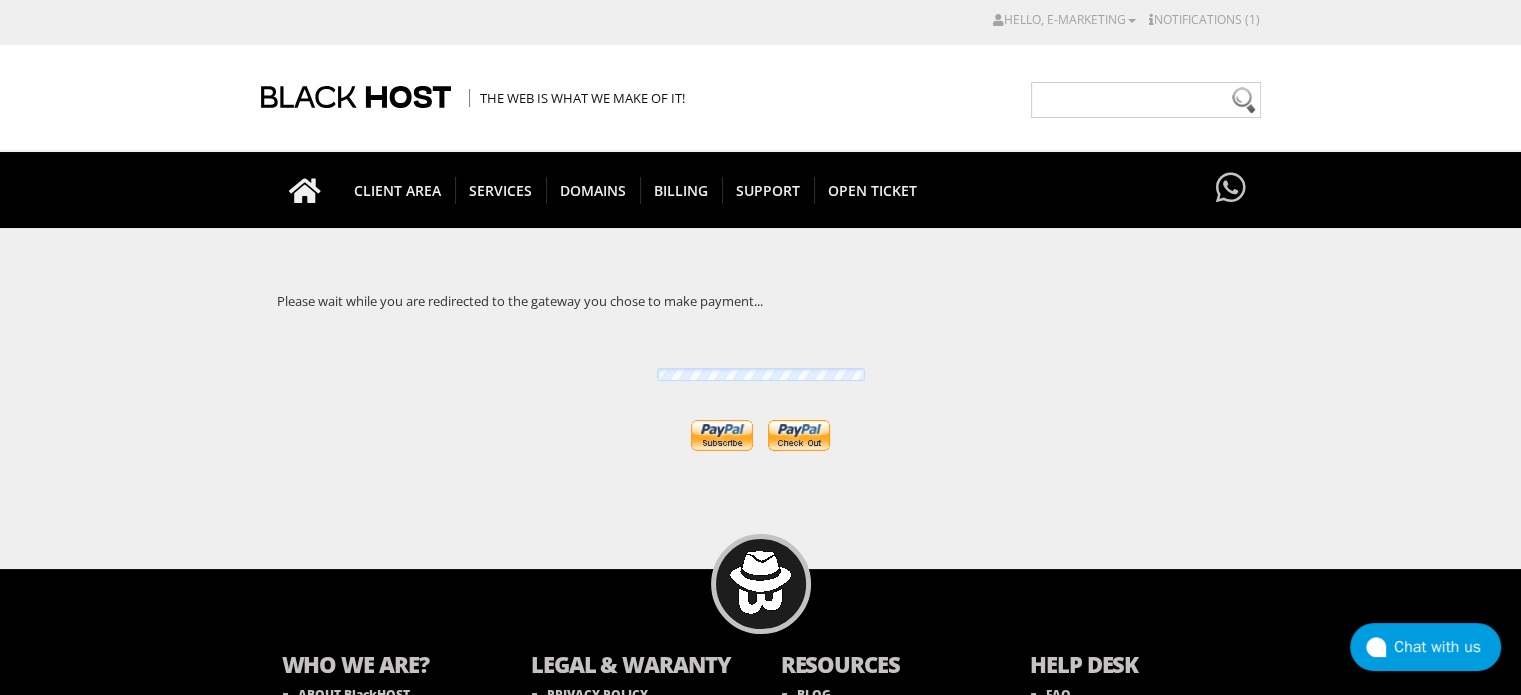 click at bounding box center [799, 435] 